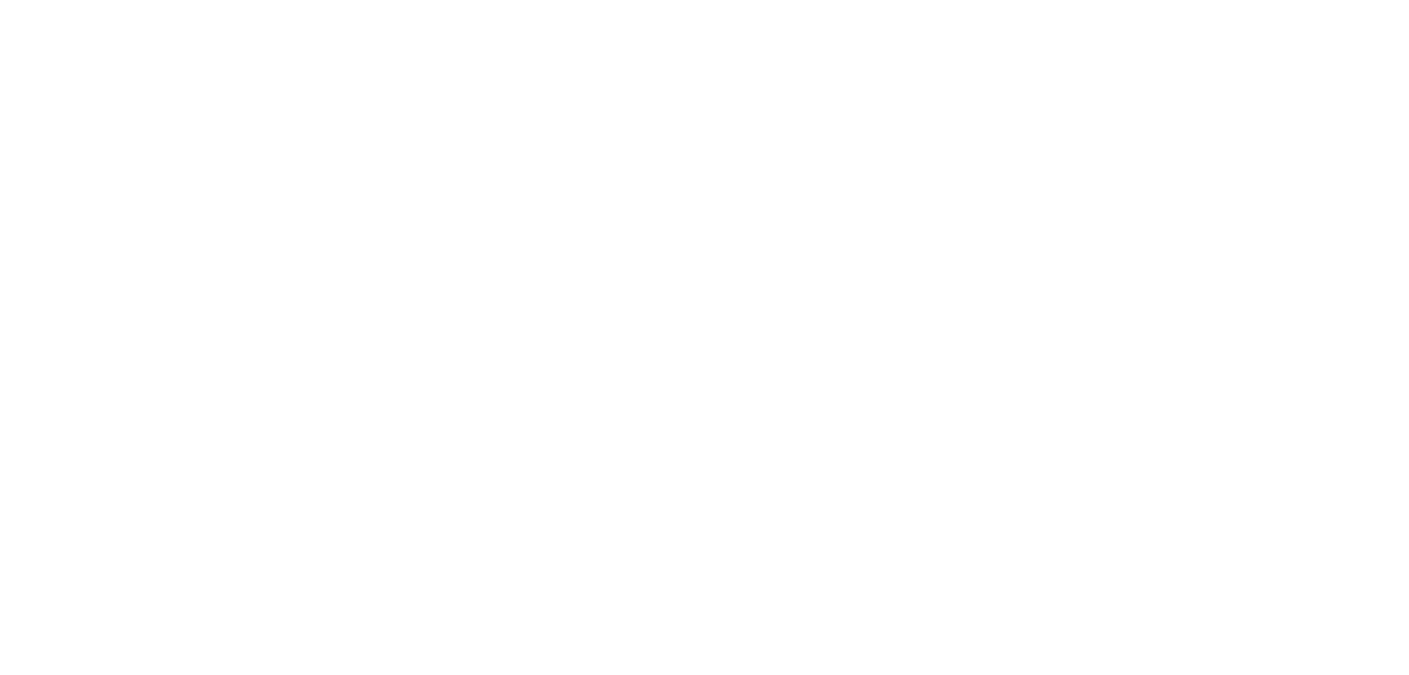scroll, scrollTop: 0, scrollLeft: 0, axis: both 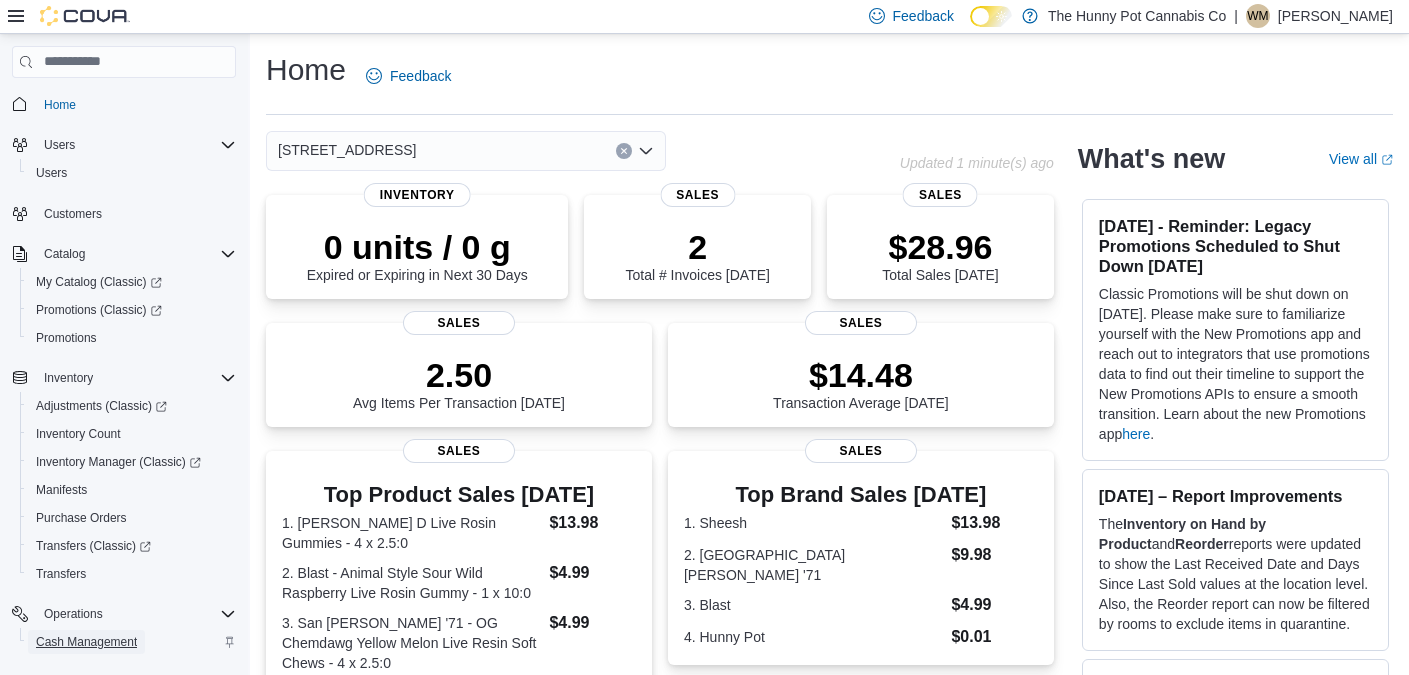 click on "Cash Management" at bounding box center (86, 642) 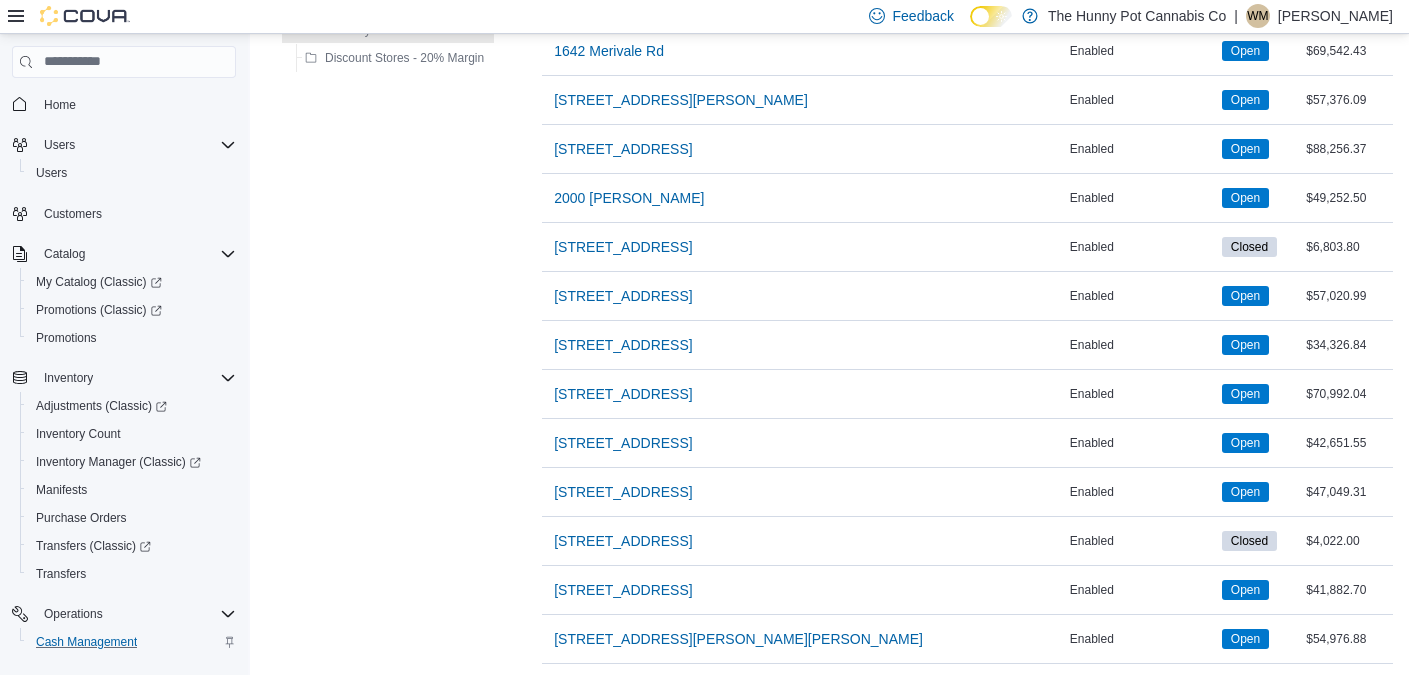 scroll, scrollTop: 776, scrollLeft: 0, axis: vertical 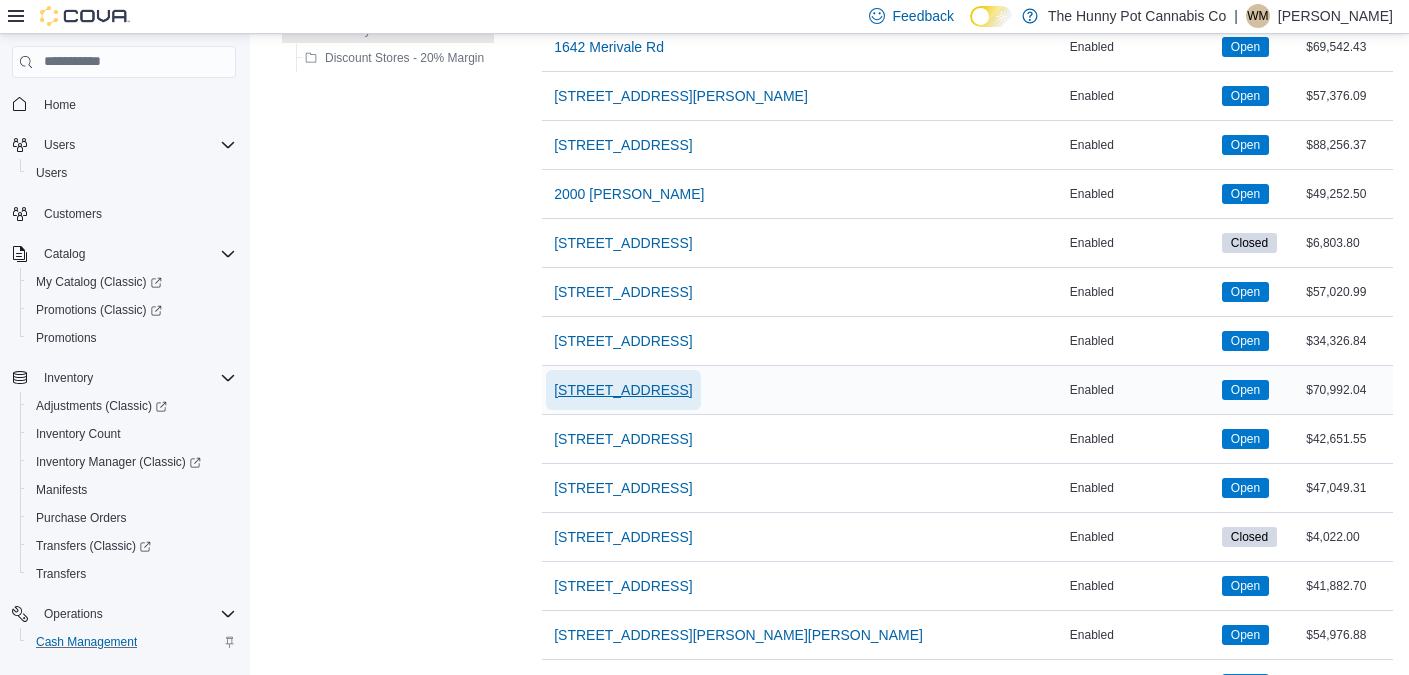 click on "[STREET_ADDRESS]" at bounding box center [623, 390] 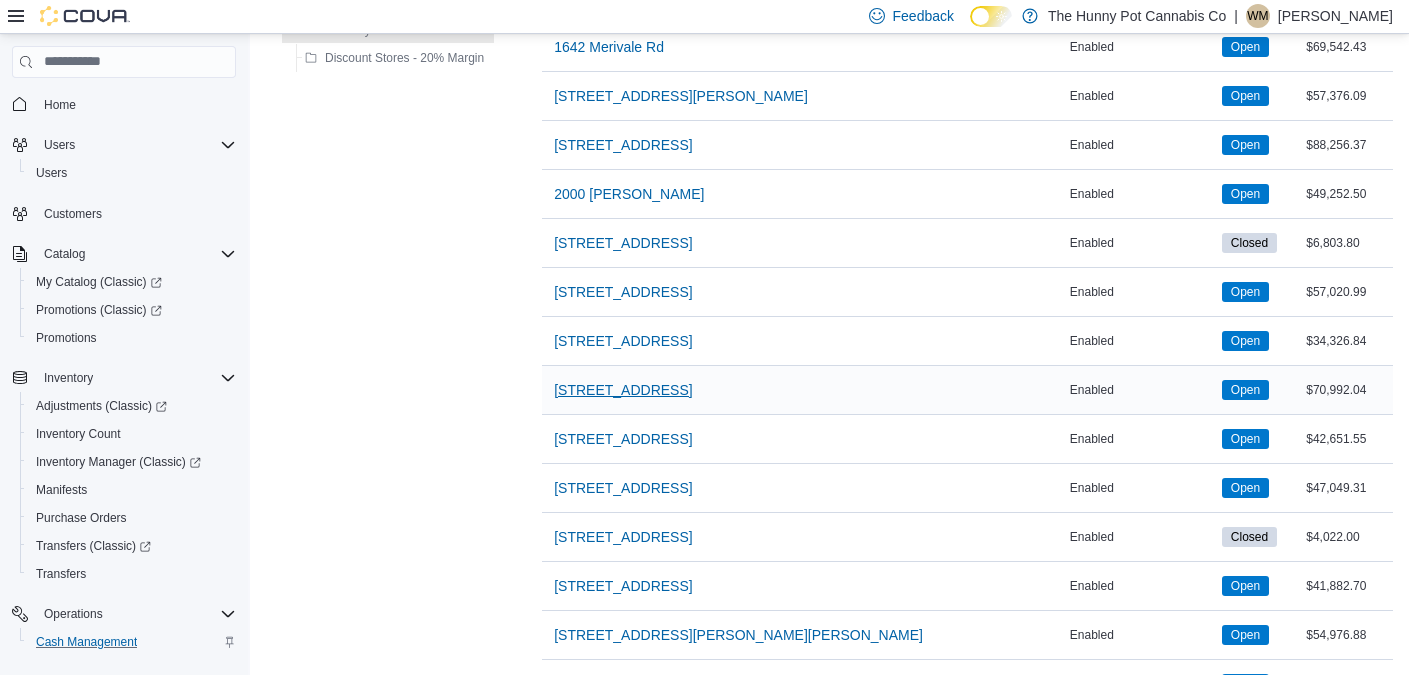scroll, scrollTop: 0, scrollLeft: 0, axis: both 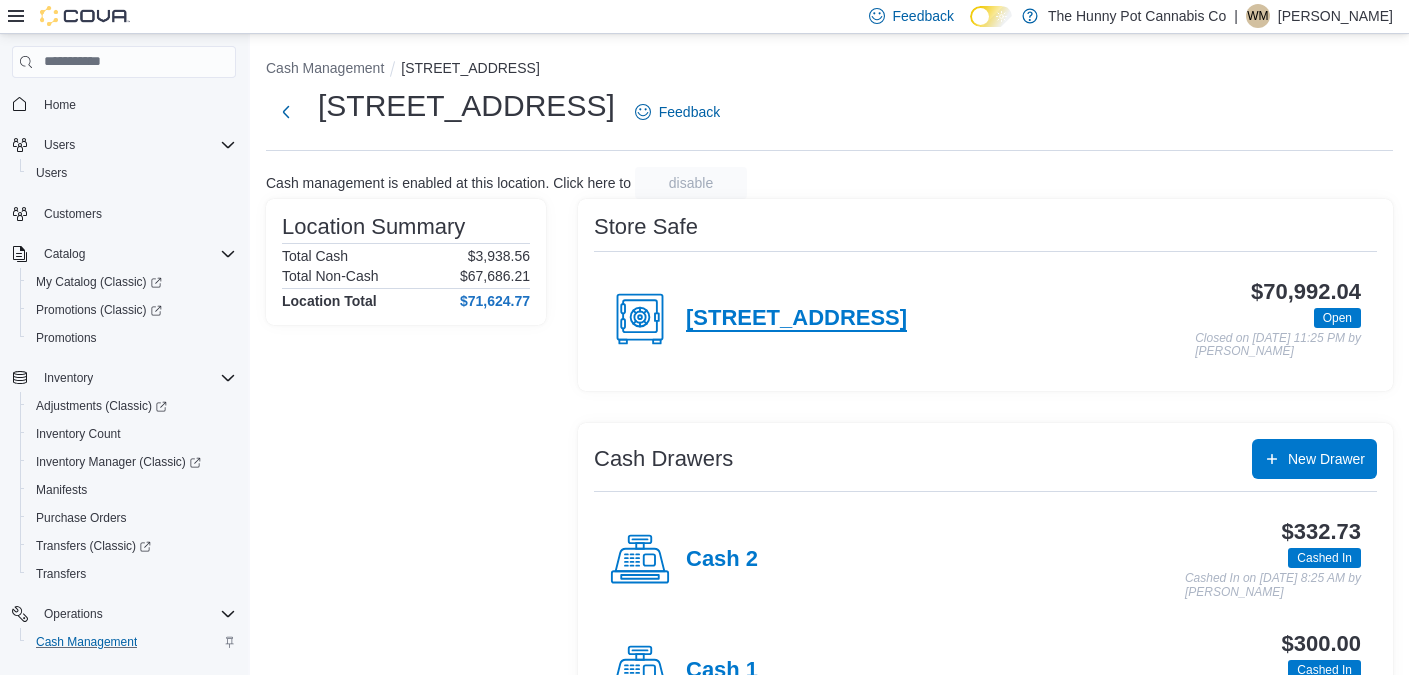 click on "[STREET_ADDRESS]" at bounding box center (796, 319) 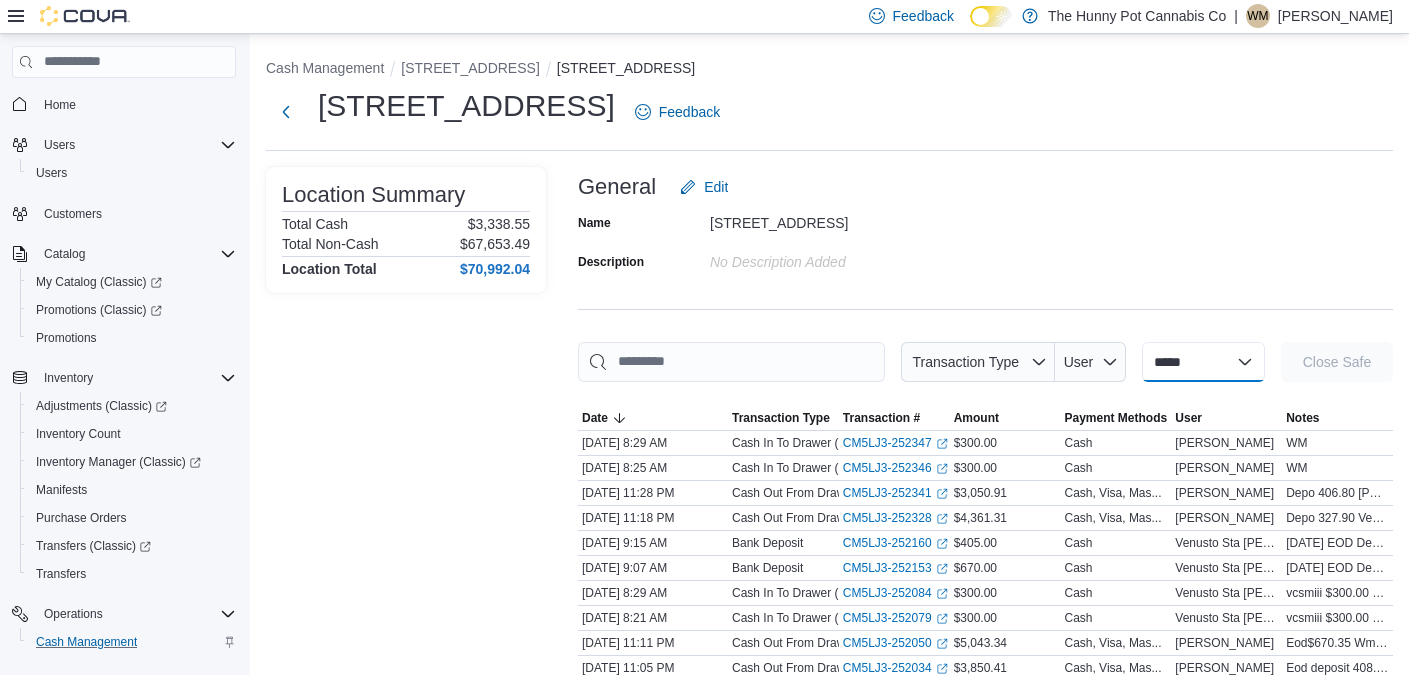 click on "**********" at bounding box center [1203, 362] 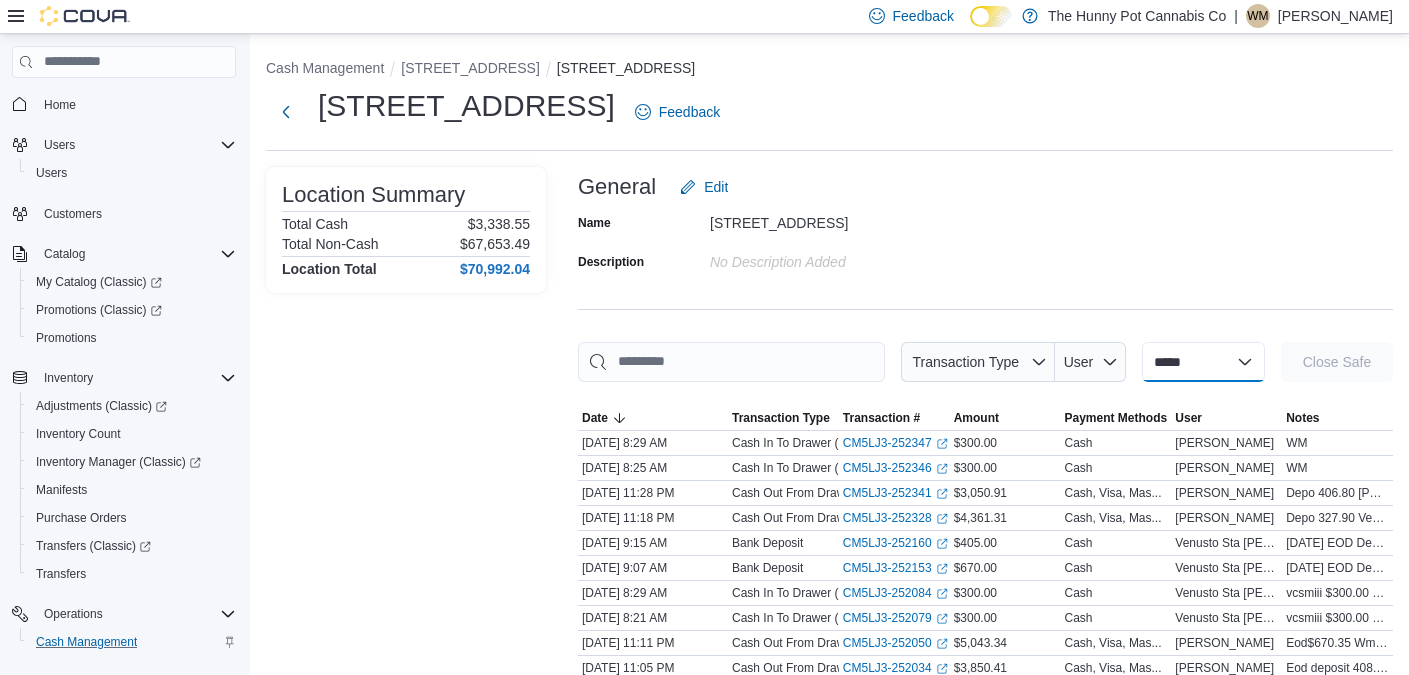 select on "**********" 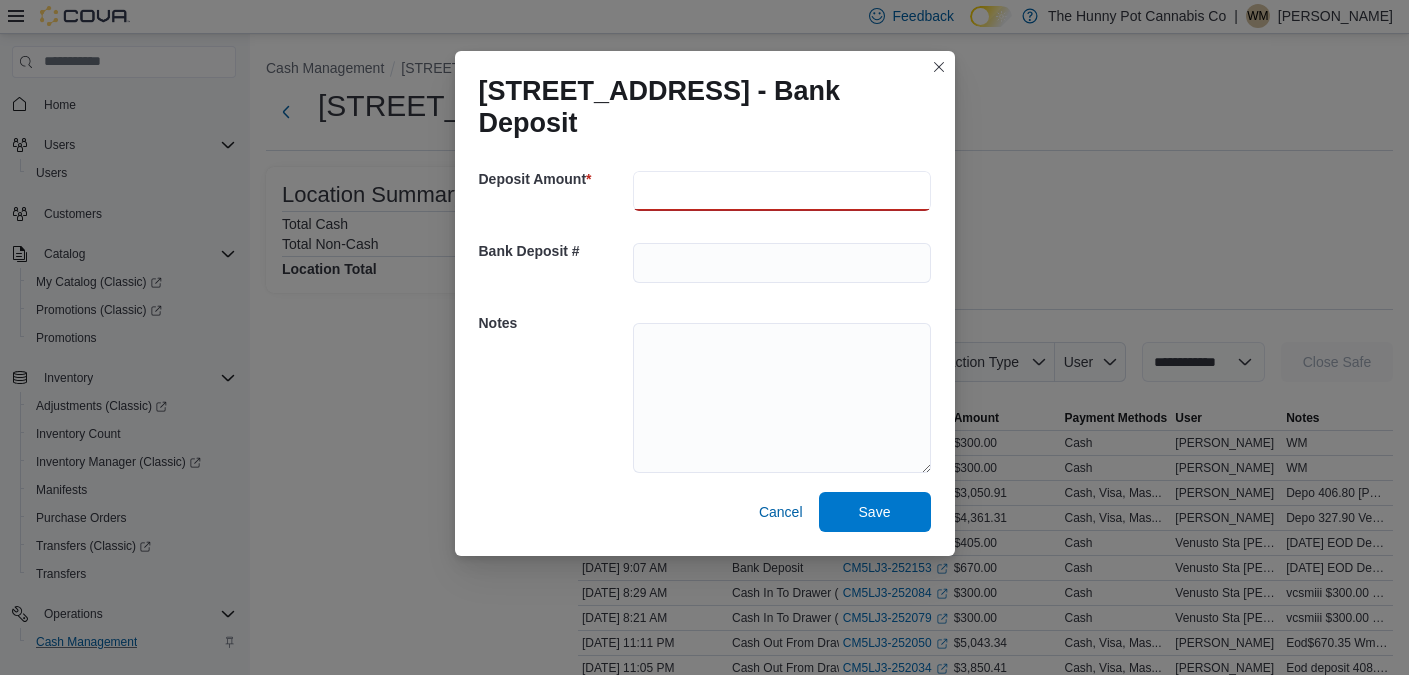 click at bounding box center (782, 191) 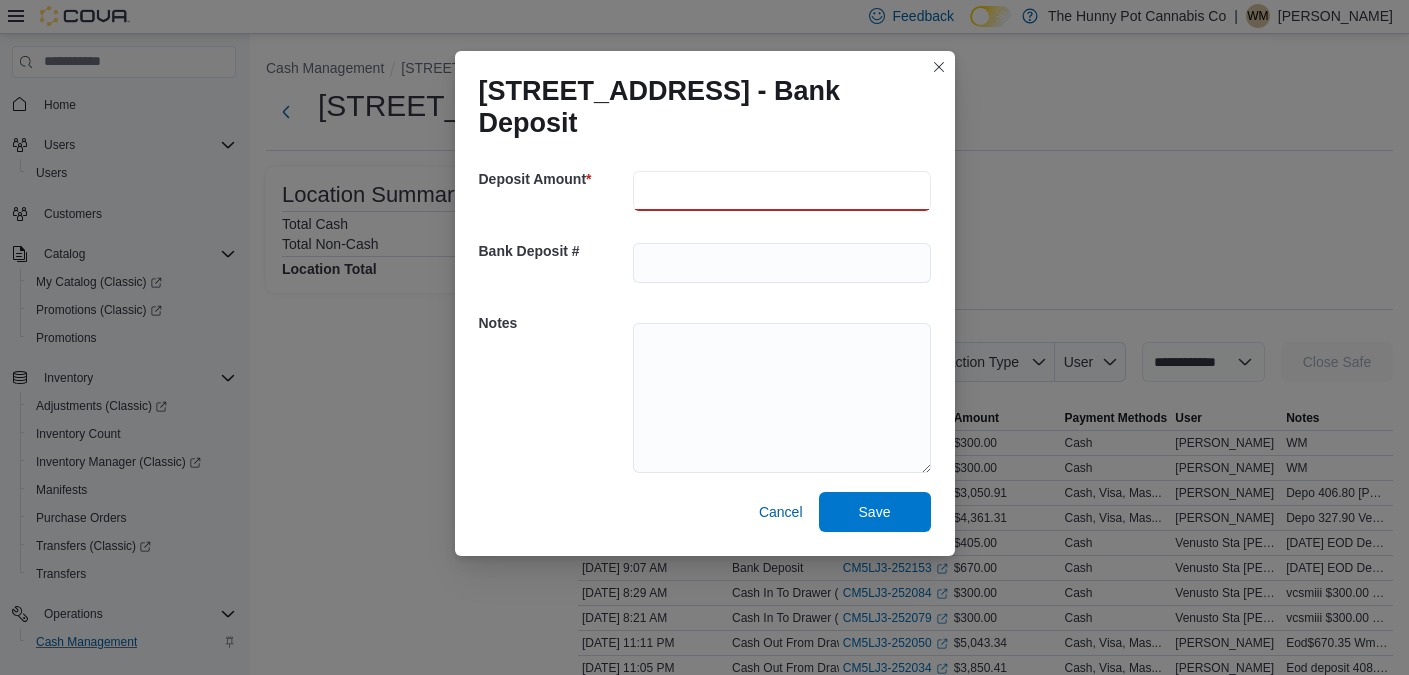 type on "***" 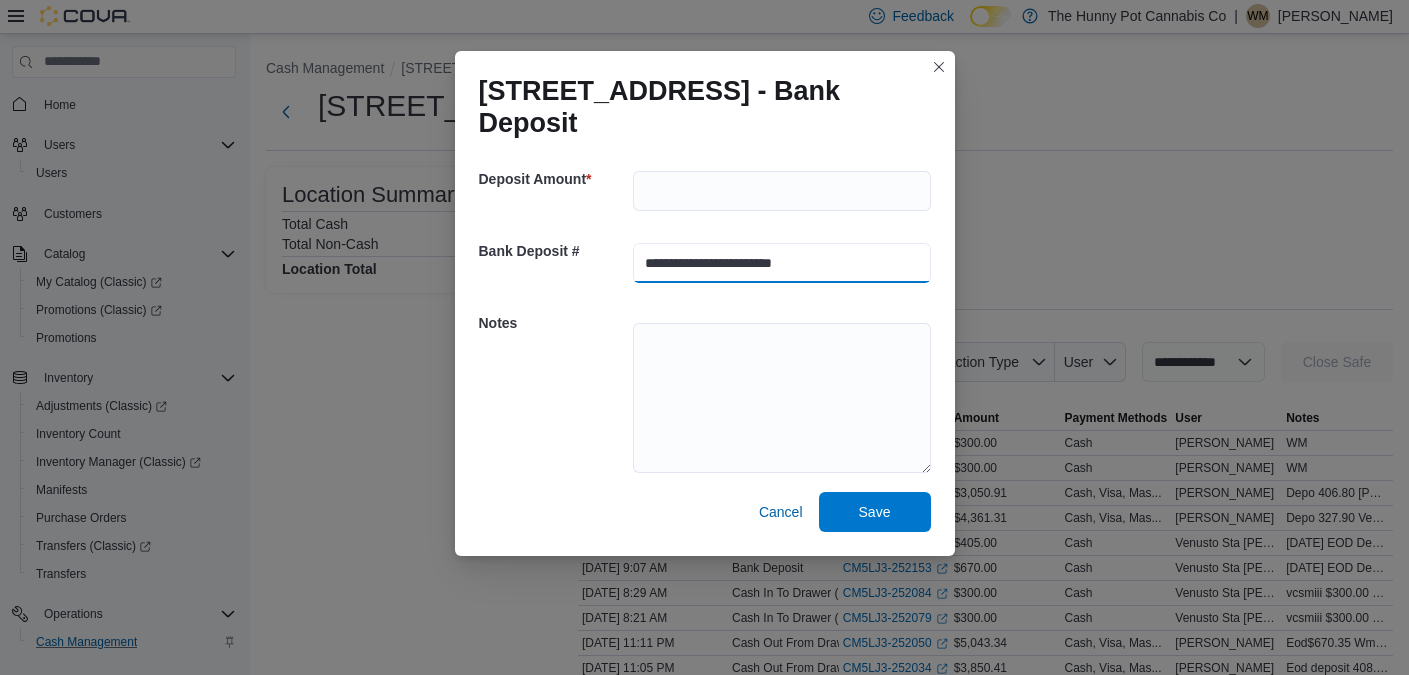 type on "**********" 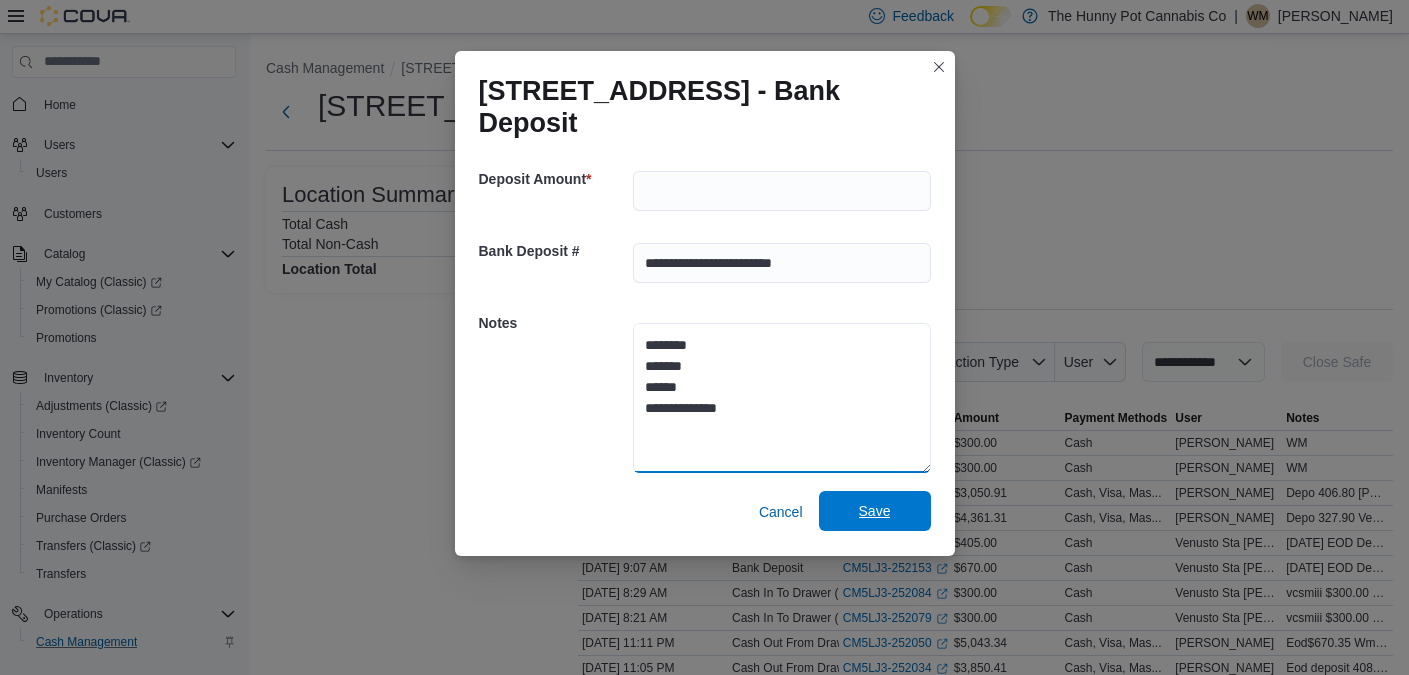 type on "**********" 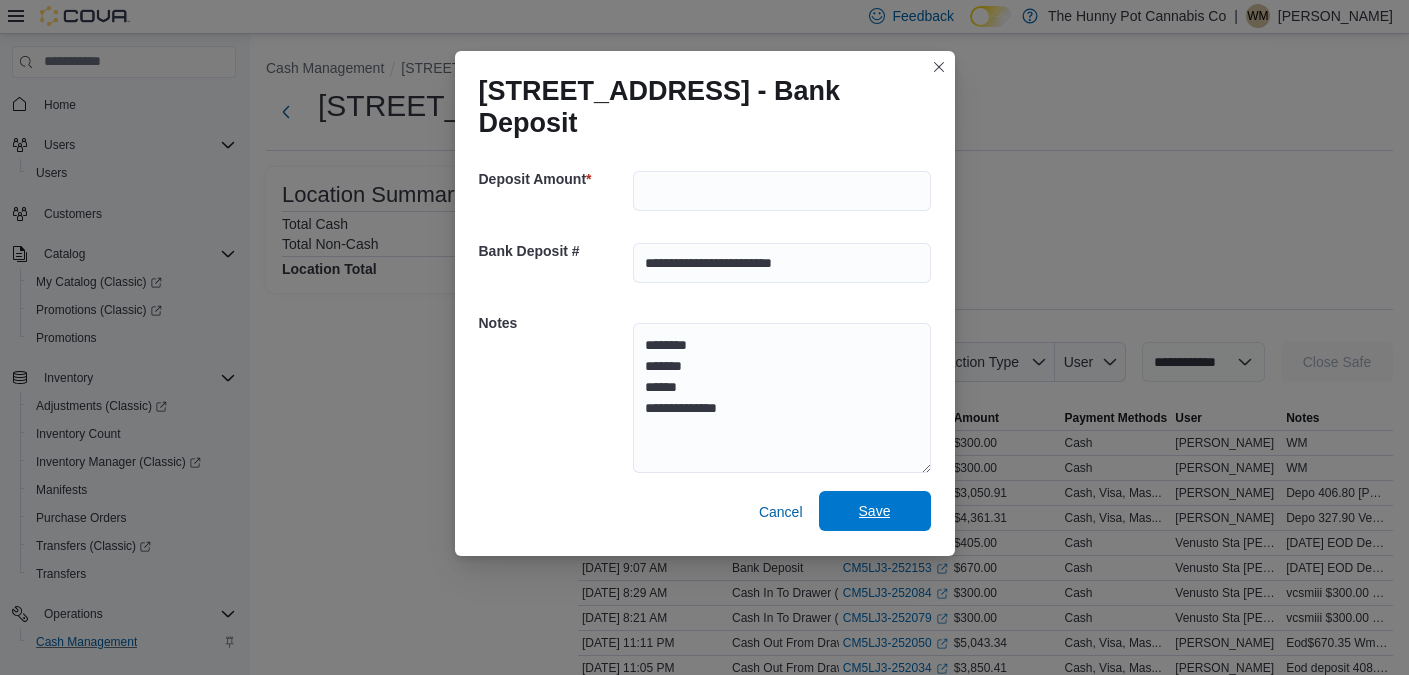 click on "Save" at bounding box center (875, 511) 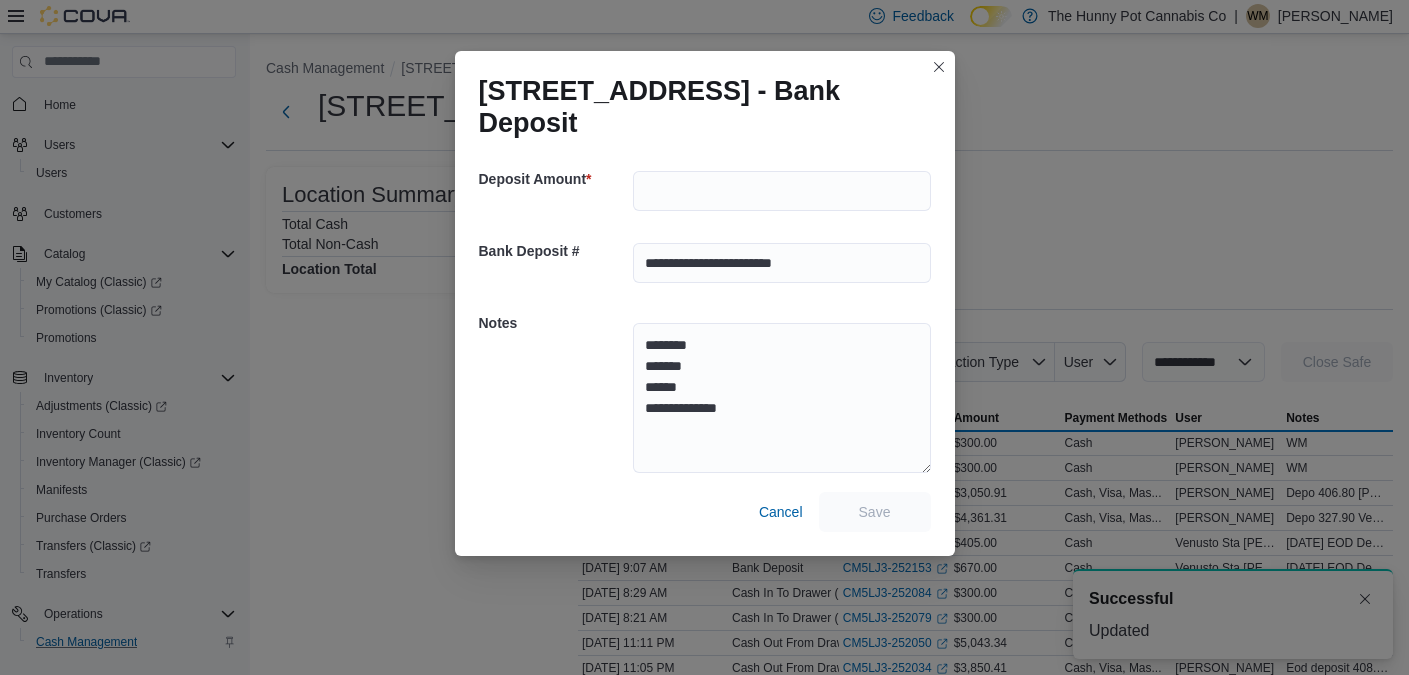 scroll, scrollTop: 0, scrollLeft: 0, axis: both 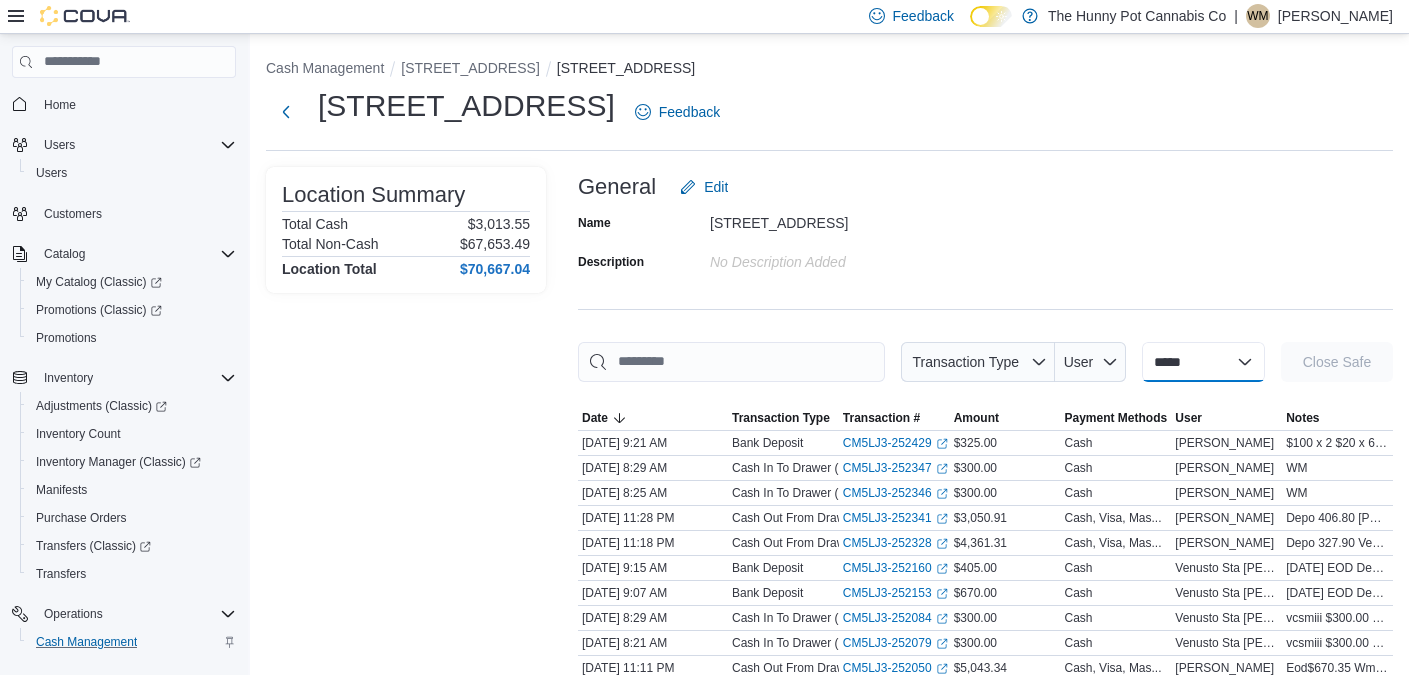click on "**********" at bounding box center (1203, 362) 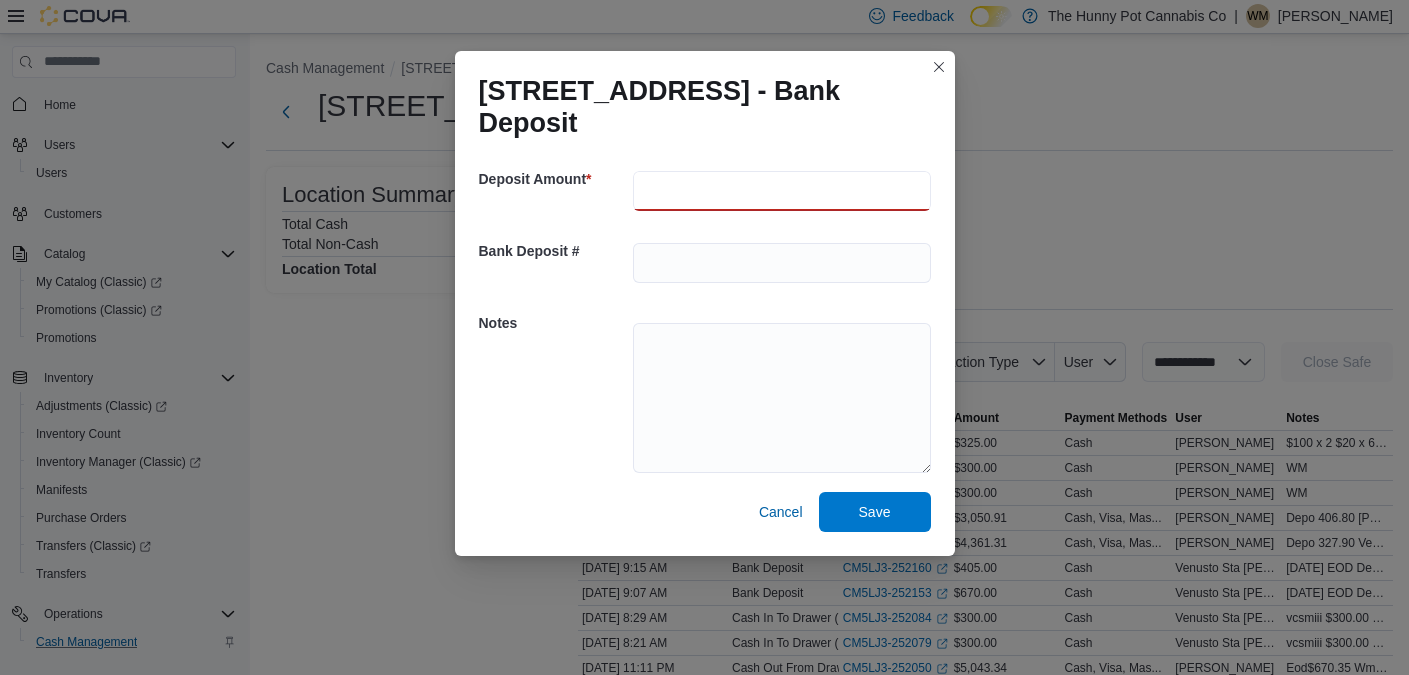 click at bounding box center (782, 191) 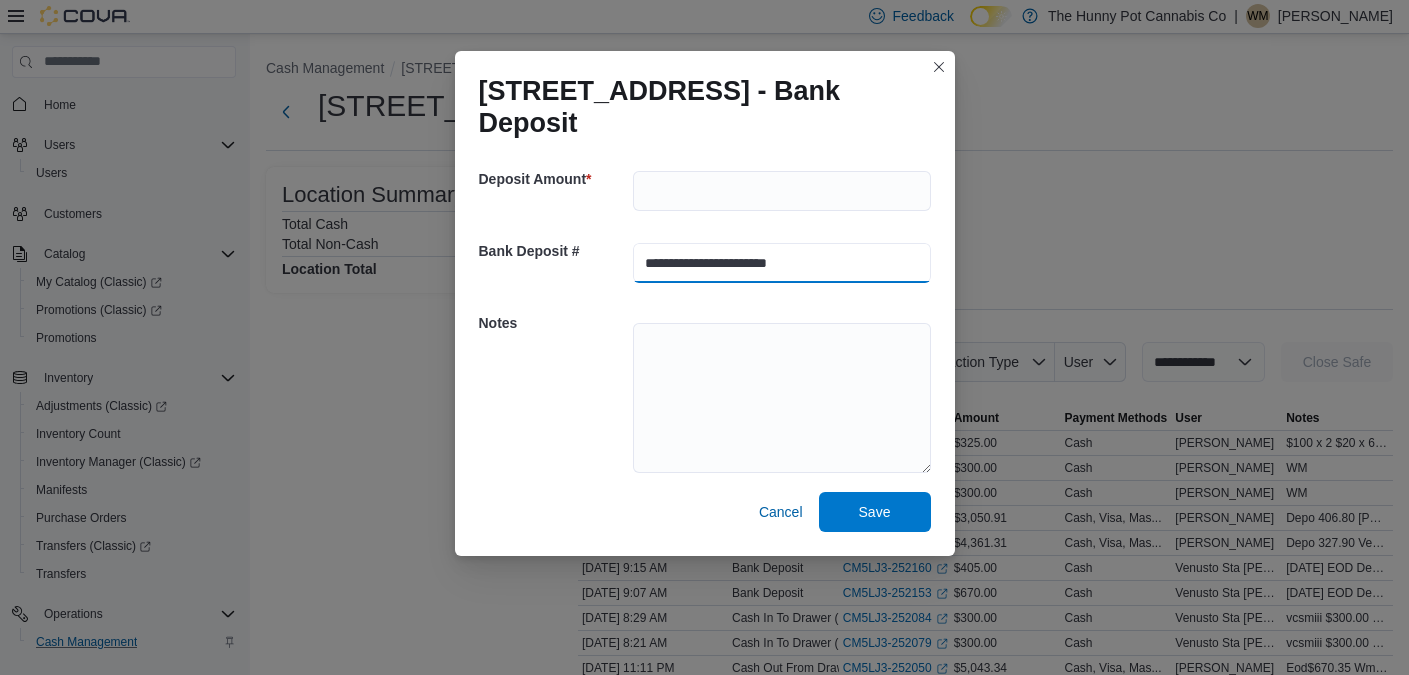 type on "**********" 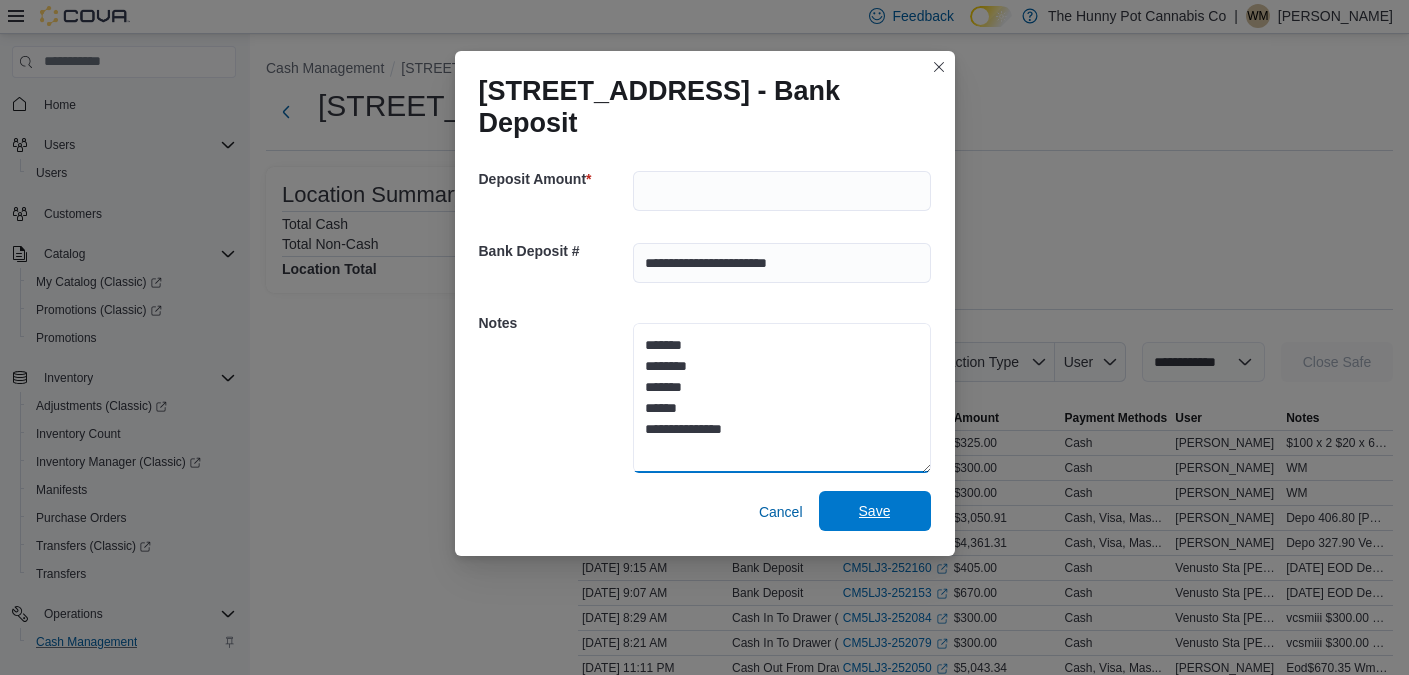 type on "**********" 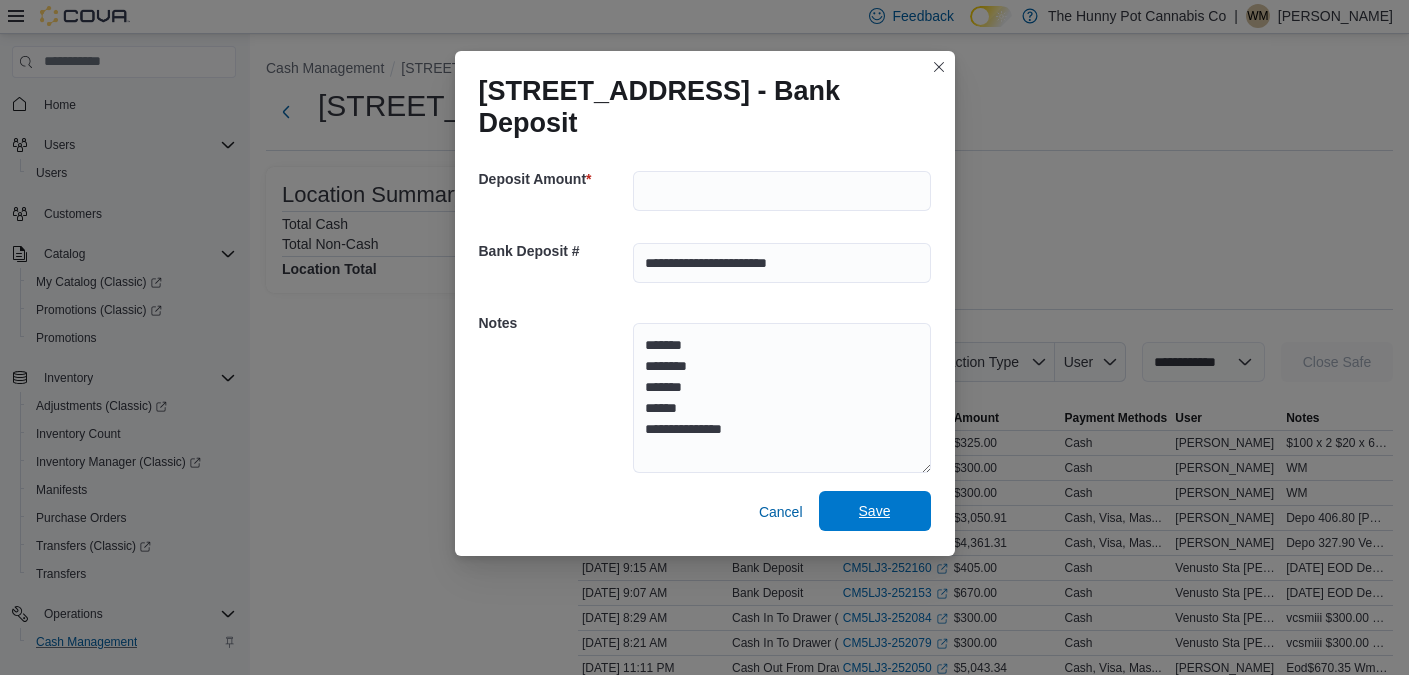 click on "Save" at bounding box center [875, 511] 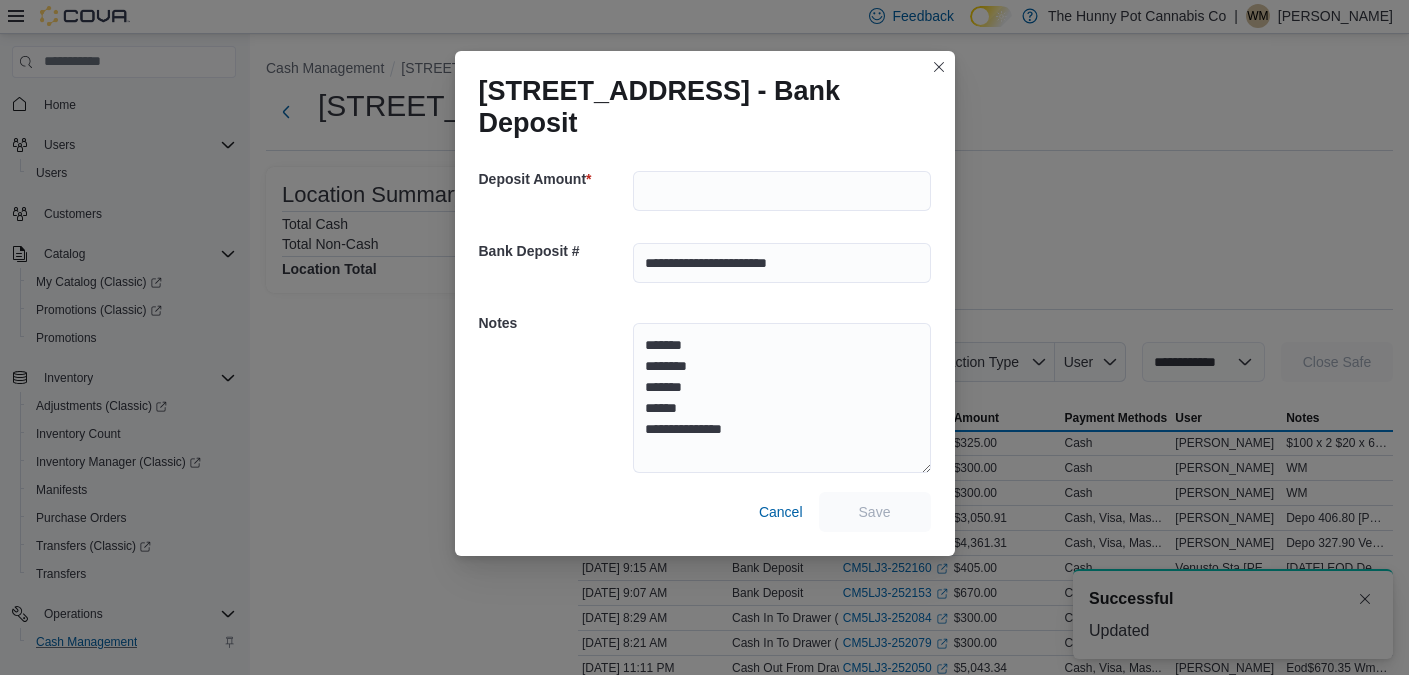 scroll, scrollTop: 0, scrollLeft: 0, axis: both 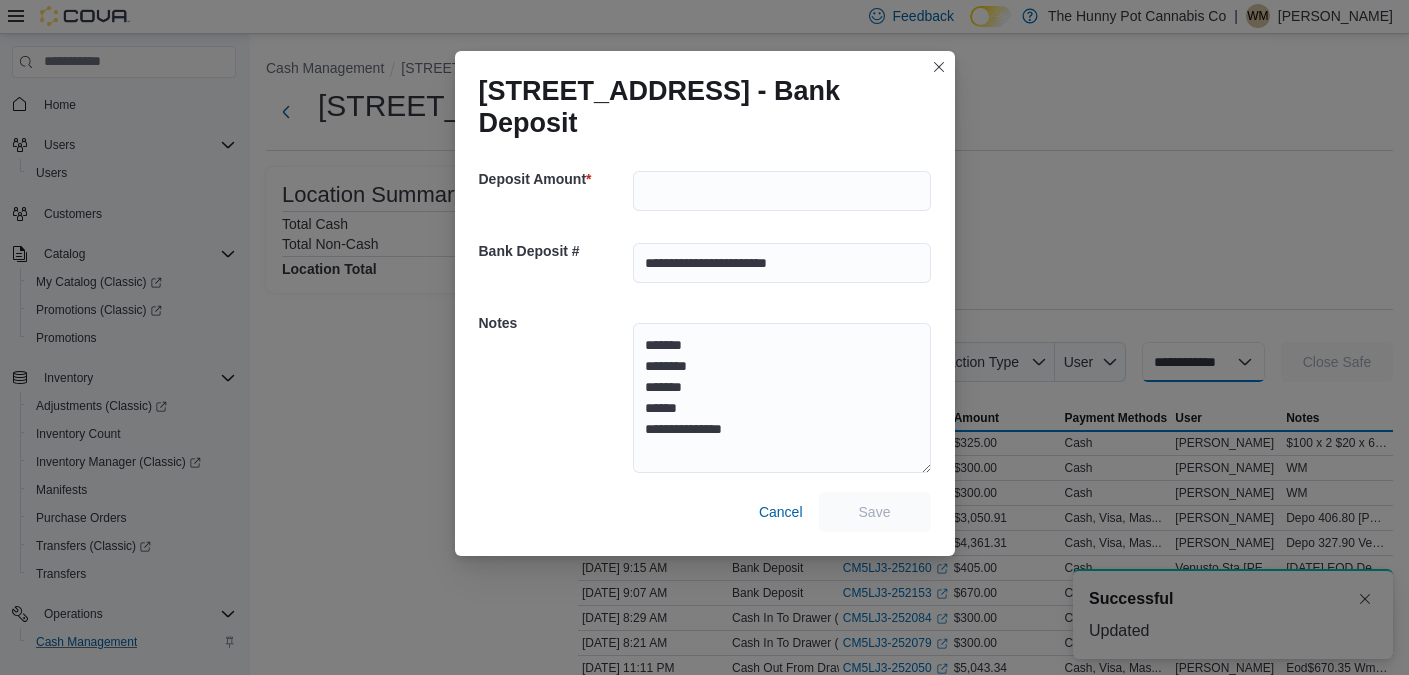 select 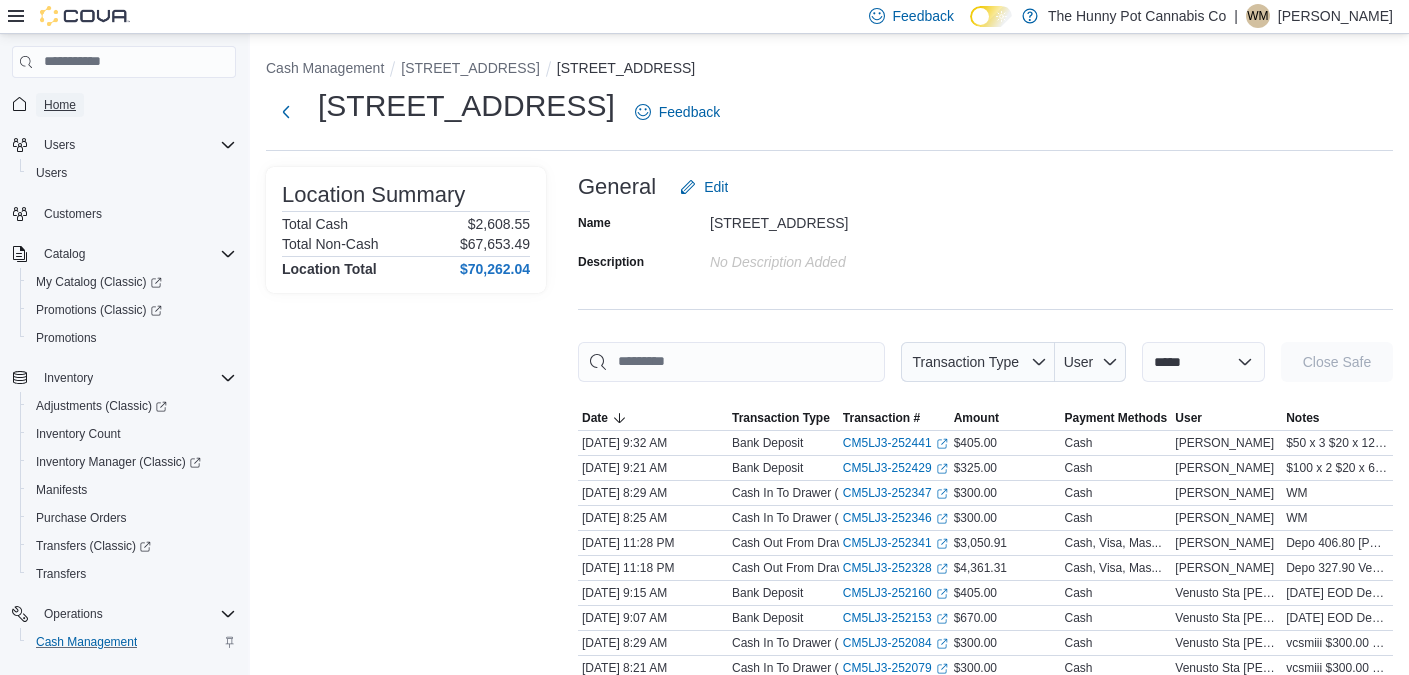 click on "Home" at bounding box center [60, 105] 